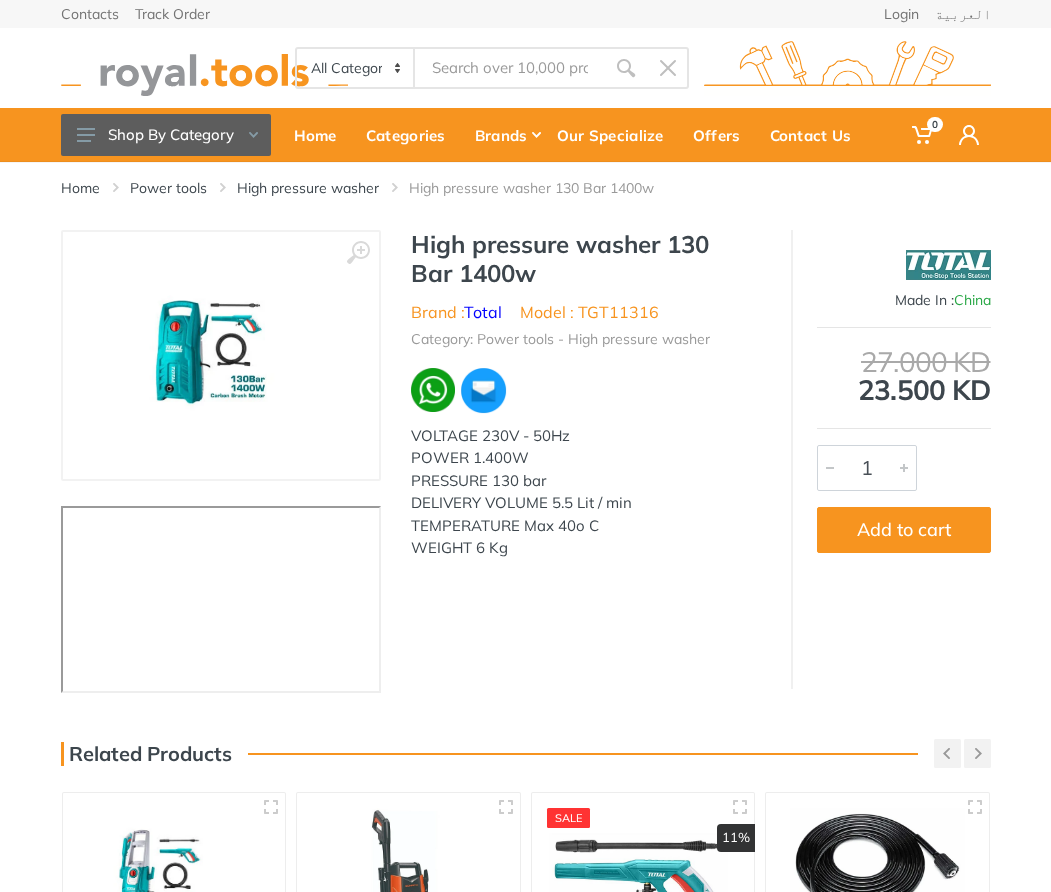 scroll, scrollTop: 0, scrollLeft: 0, axis: both 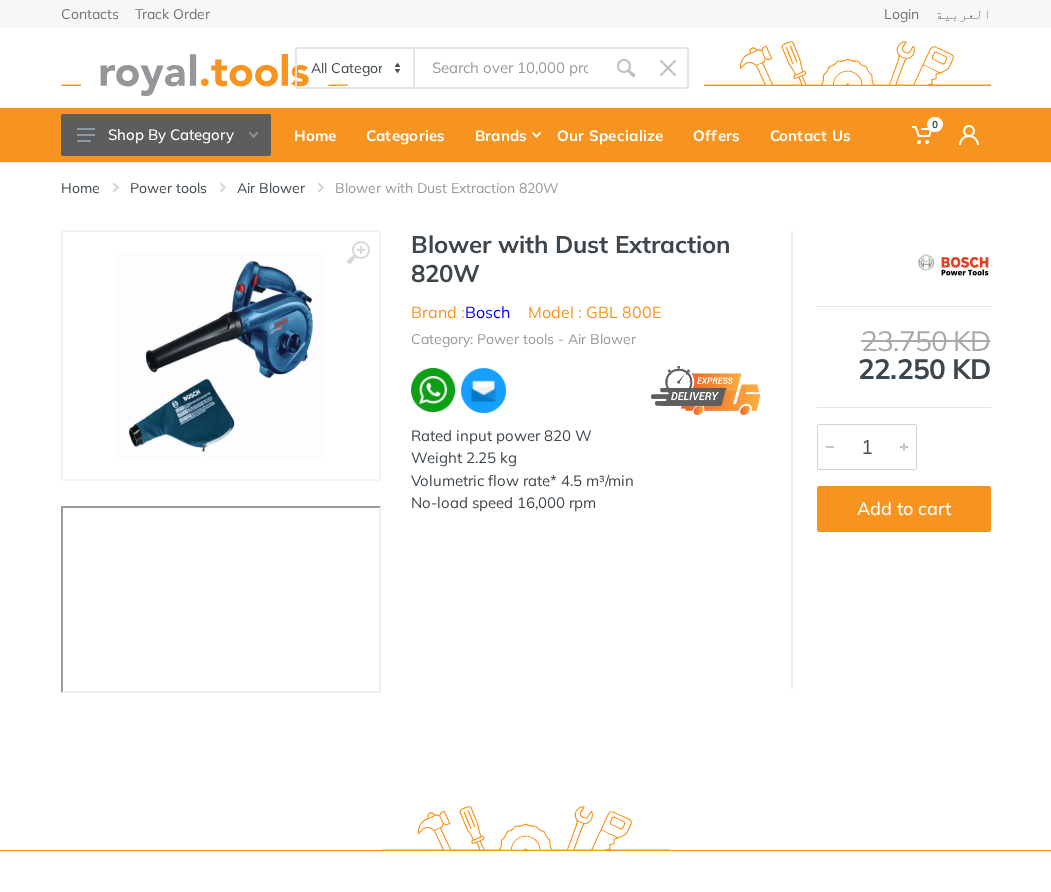 click on "Model : GBL 800E" at bounding box center (594, 312) 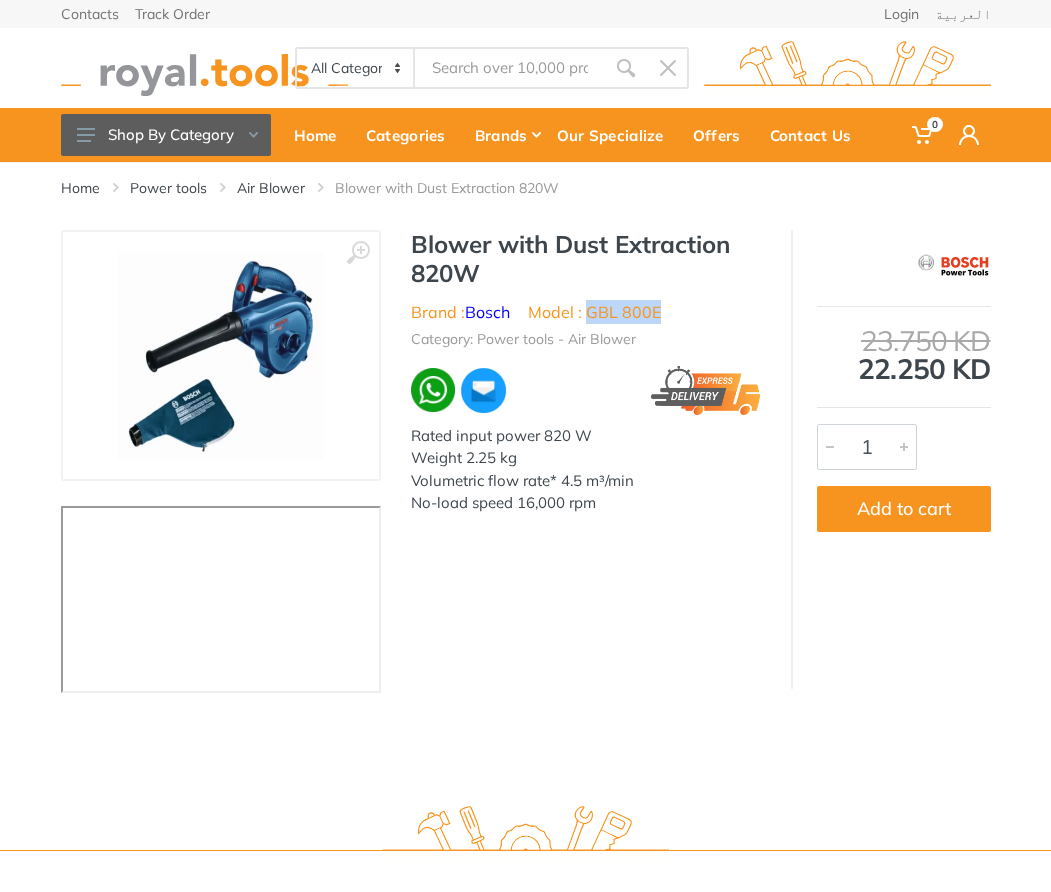 drag, startPoint x: 607, startPoint y: 312, endPoint x: 634, endPoint y: 314, distance: 27.073973 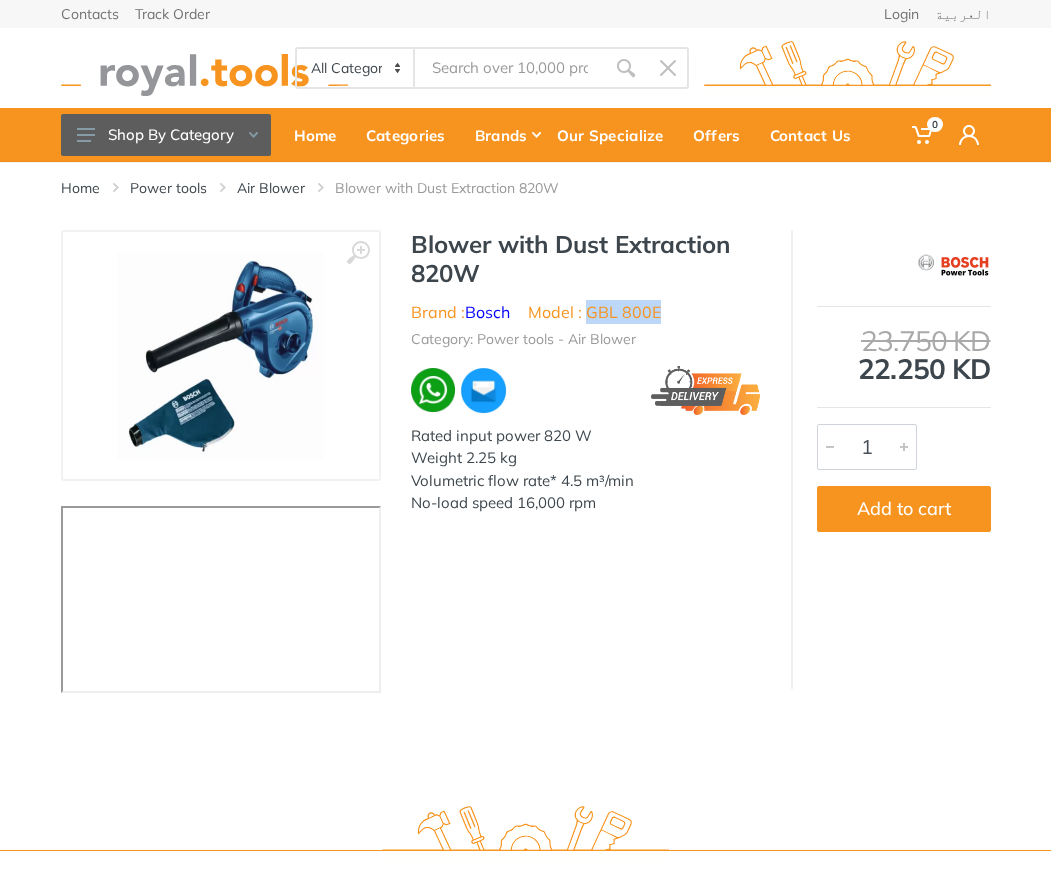 copy on "GBL 800E" 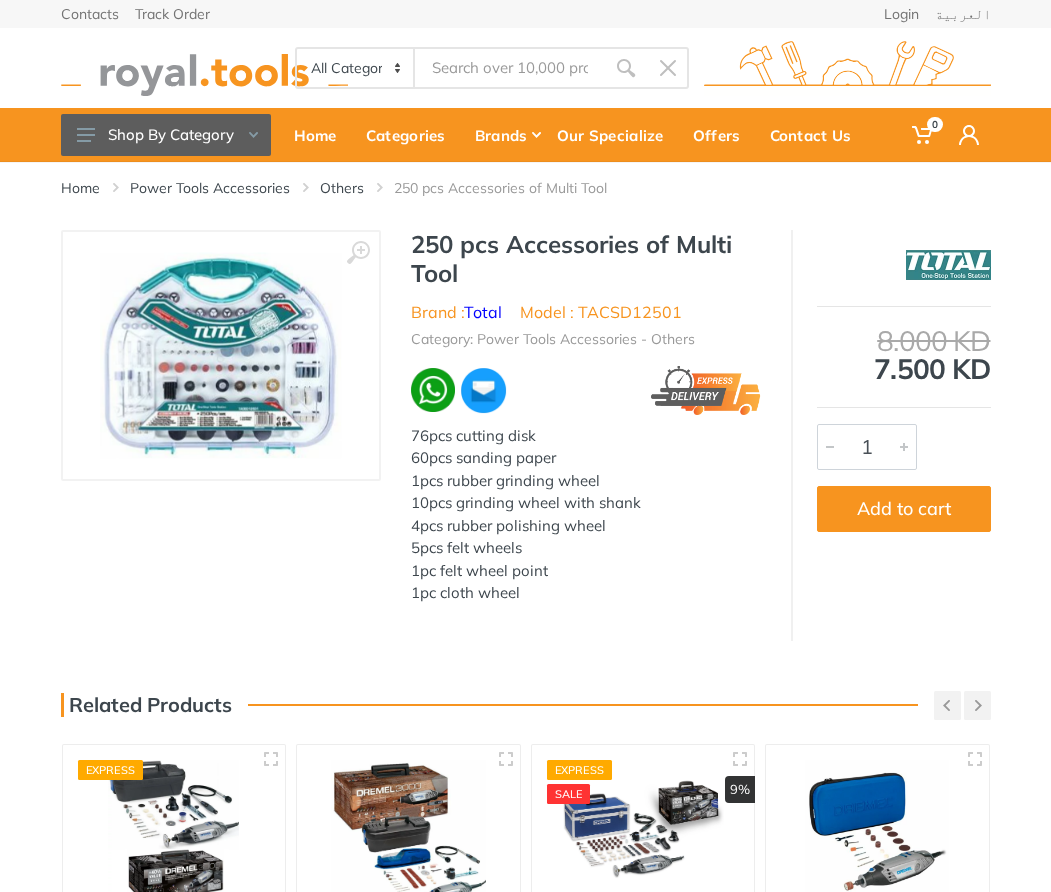 scroll, scrollTop: 0, scrollLeft: 0, axis: both 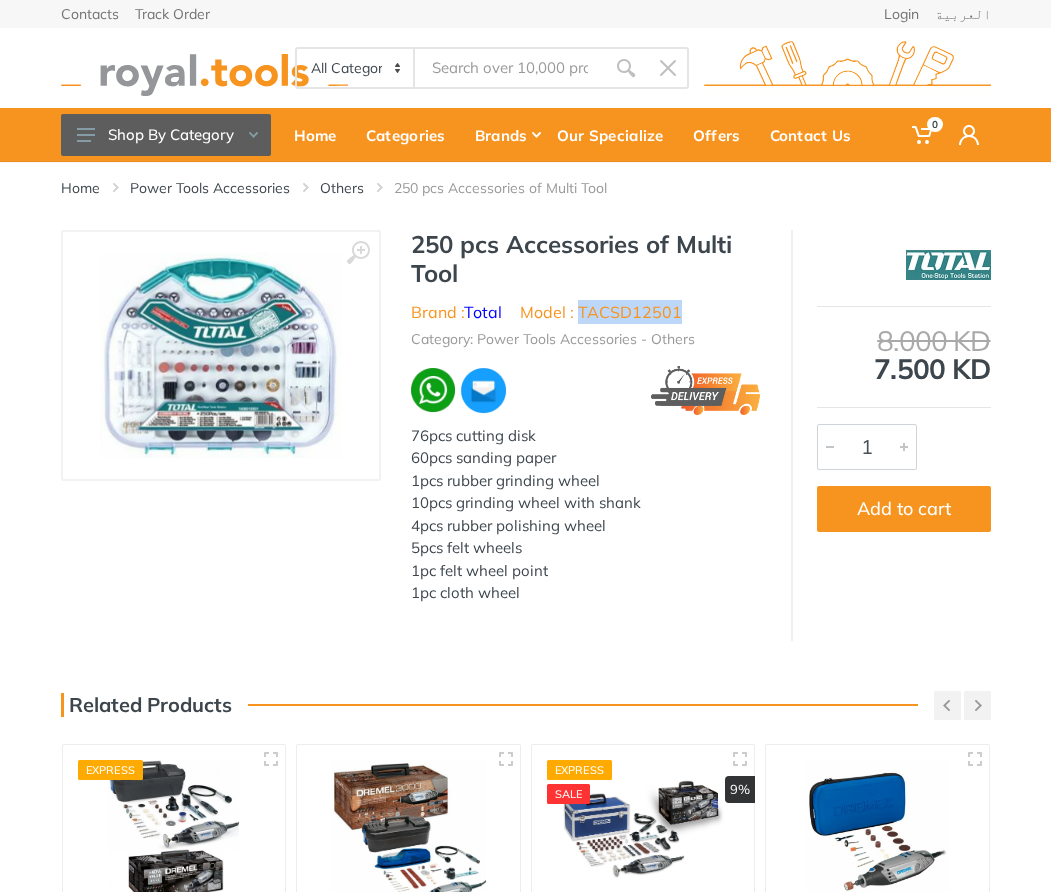 click on "Model : TACSD12501" at bounding box center [601, 312] 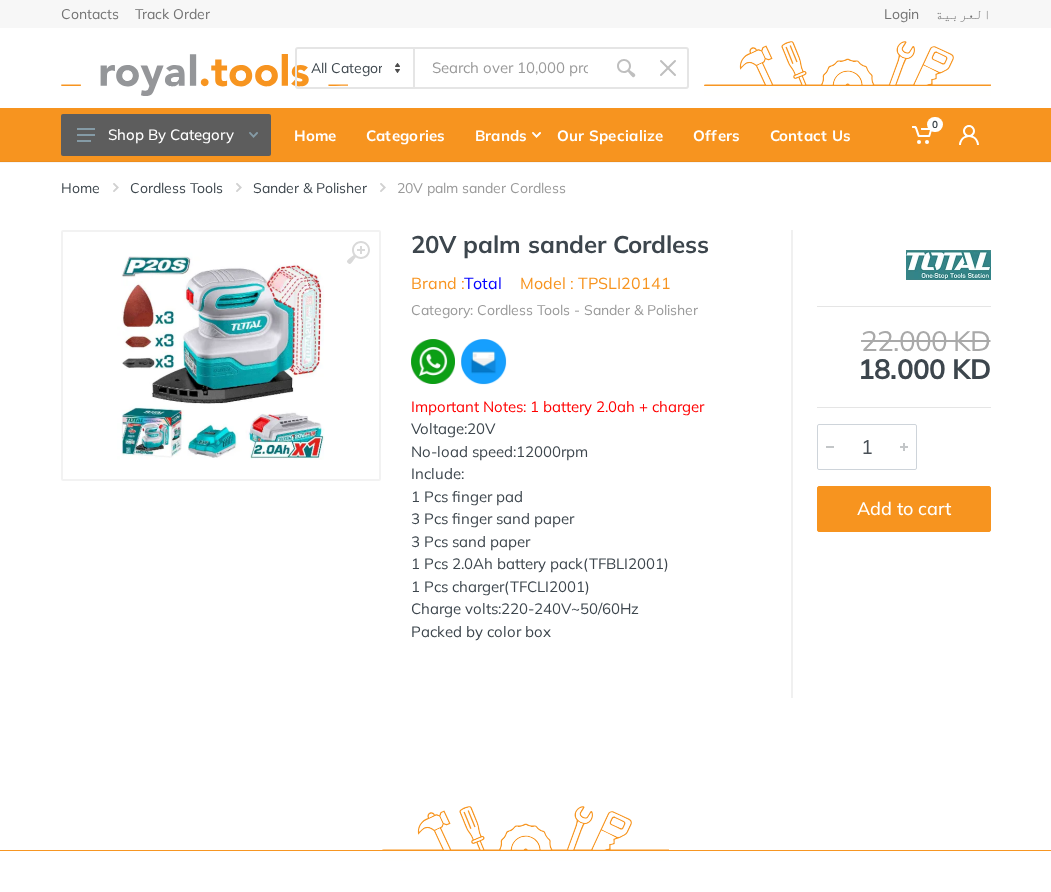 scroll, scrollTop: 0, scrollLeft: 0, axis: both 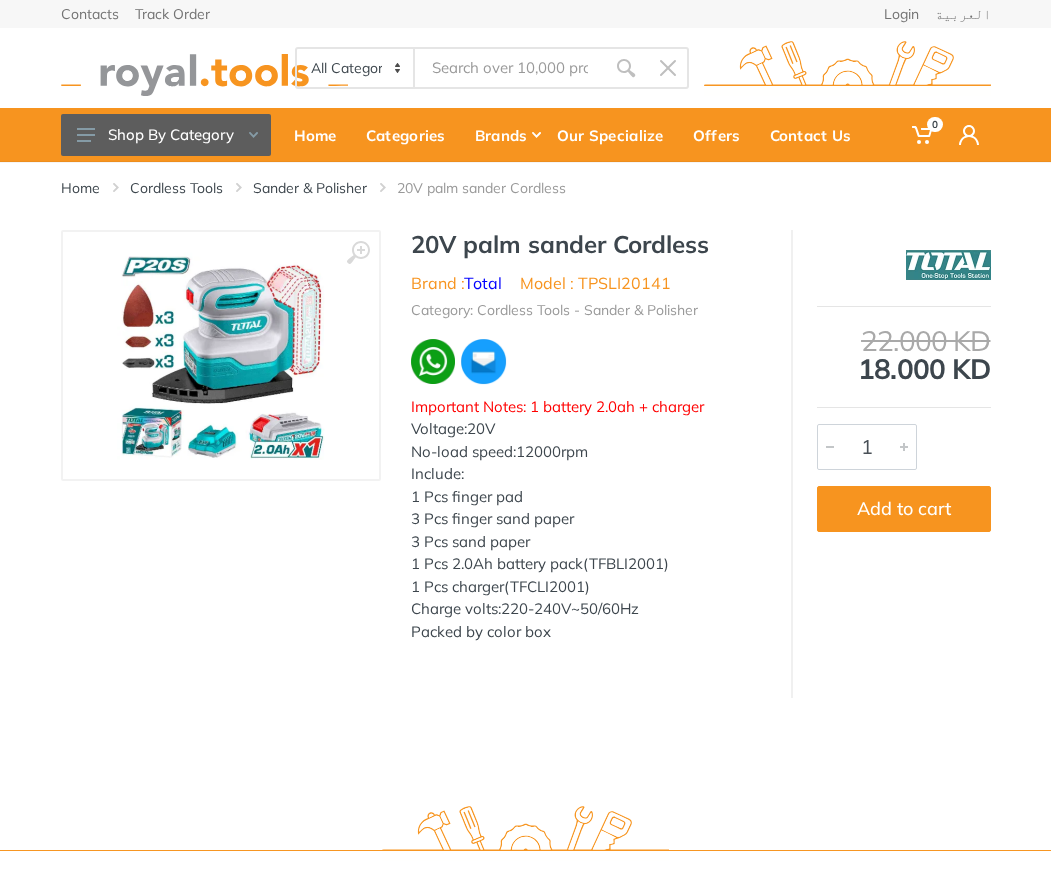 click on "Model : TPSLI20141" at bounding box center [595, 283] 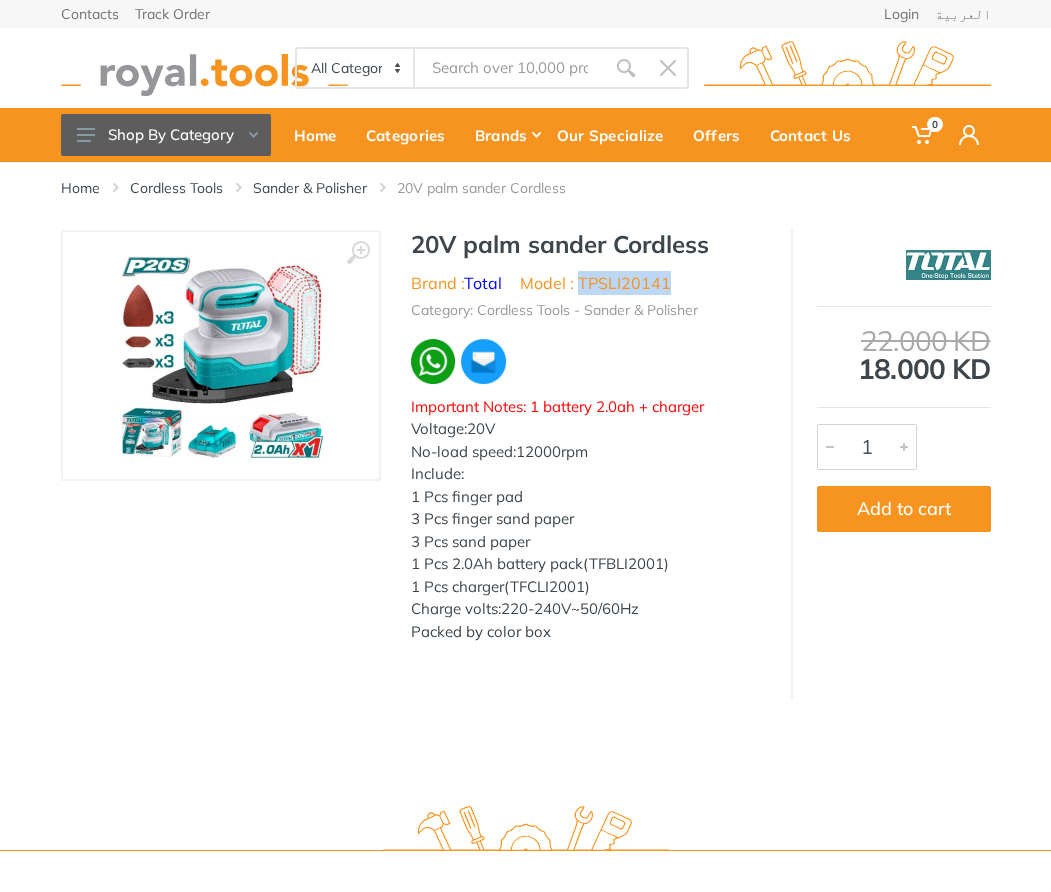 click on "Model : TPSLI20141" at bounding box center (595, 283) 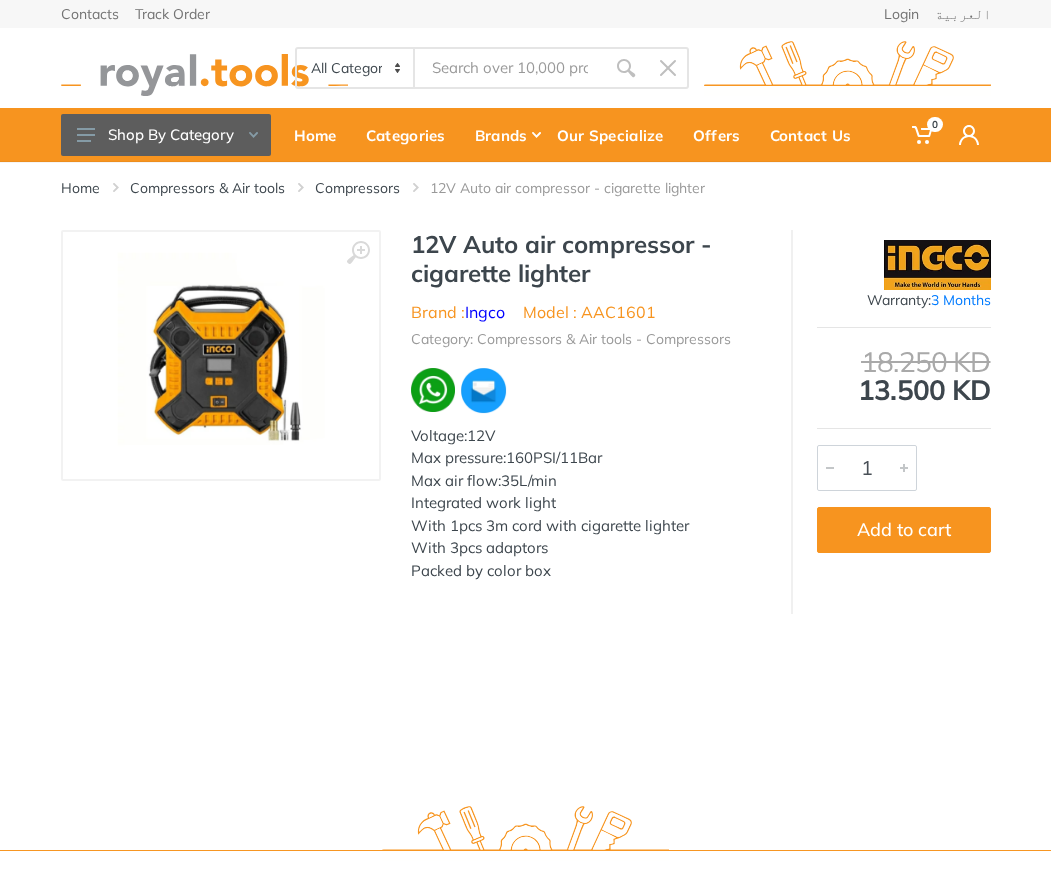 scroll, scrollTop: 0, scrollLeft: 0, axis: both 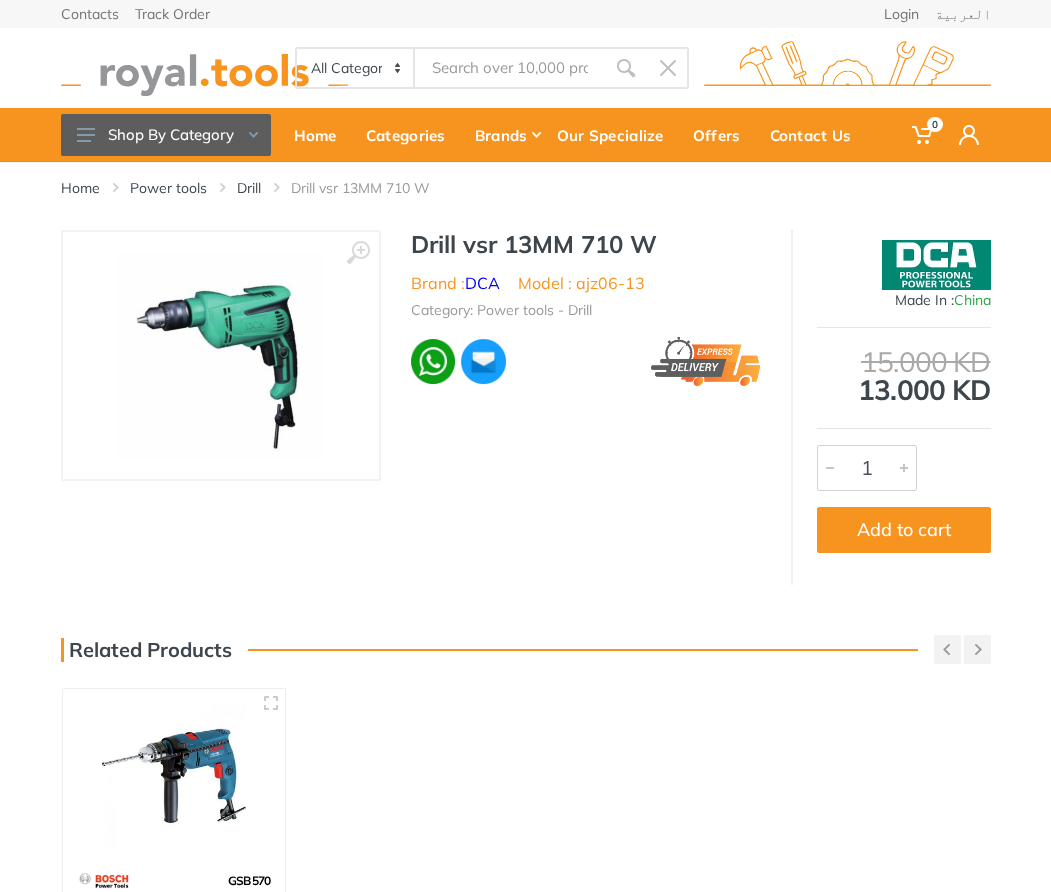 click on "Model : ajz06-13" at bounding box center [581, 283] 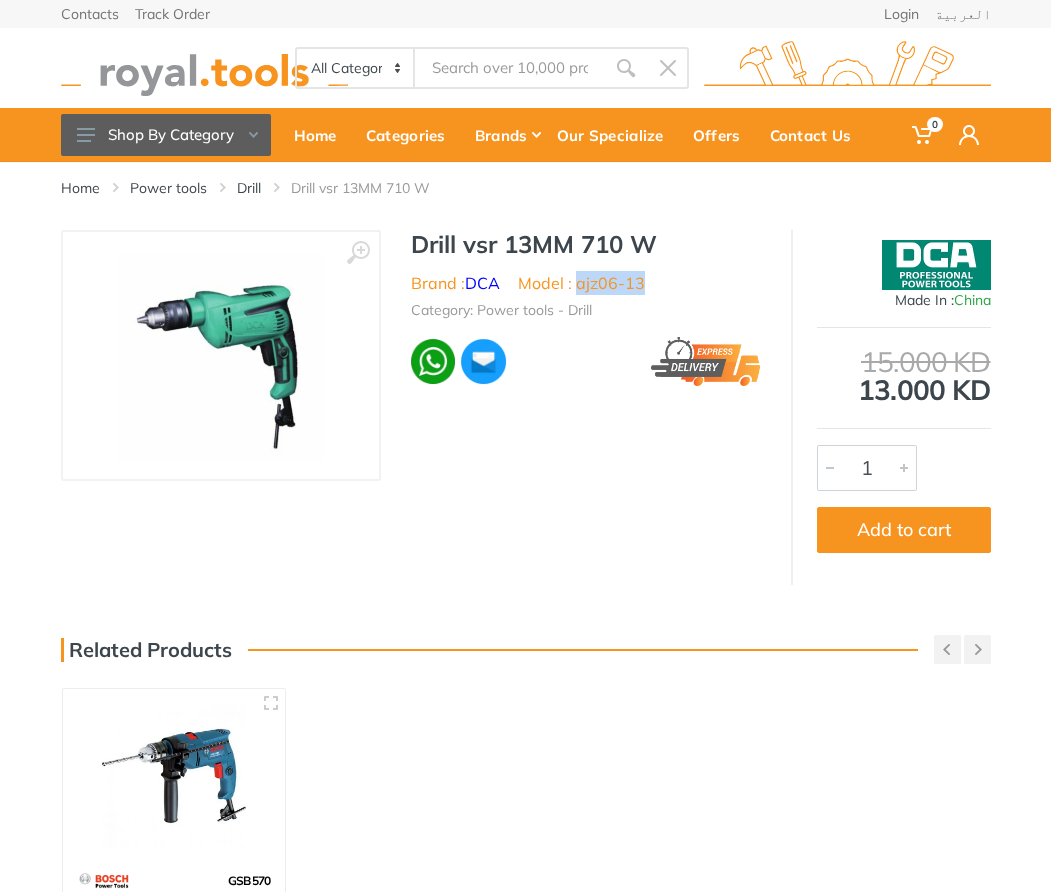 drag, startPoint x: 604, startPoint y: 287, endPoint x: 631, endPoint y: 292, distance: 27.45906 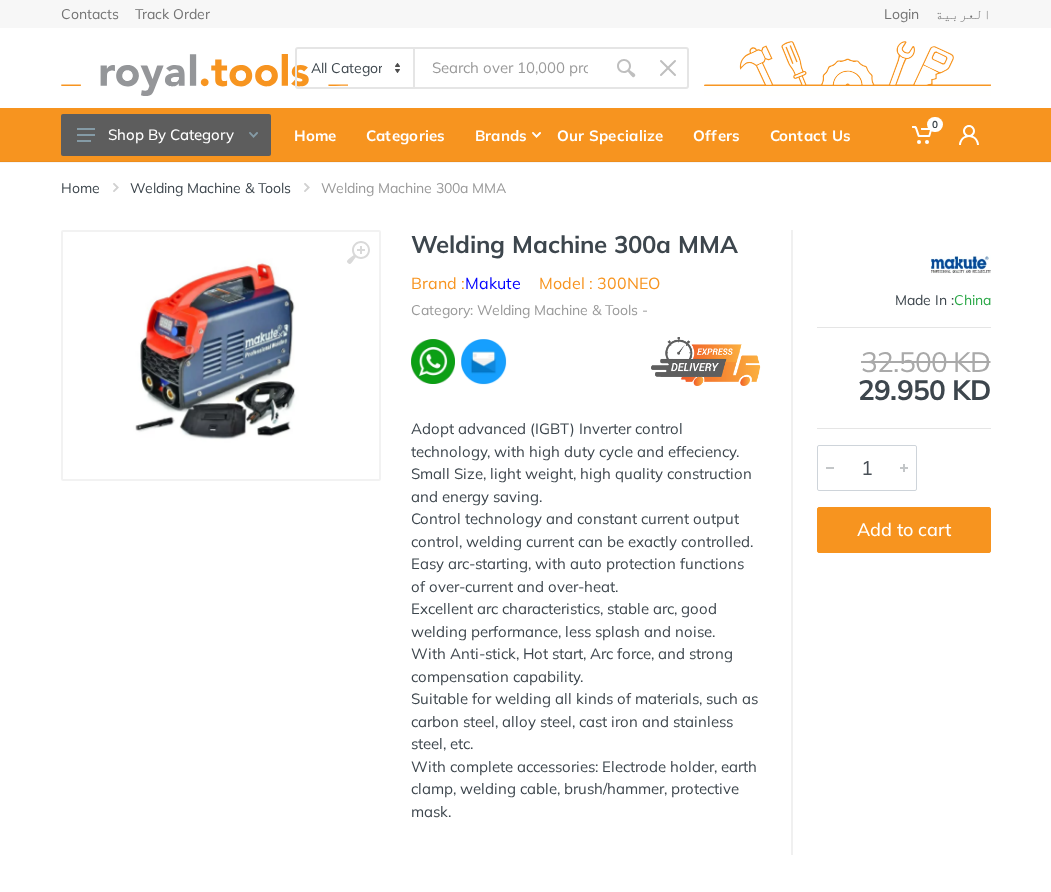 scroll, scrollTop: 0, scrollLeft: 0, axis: both 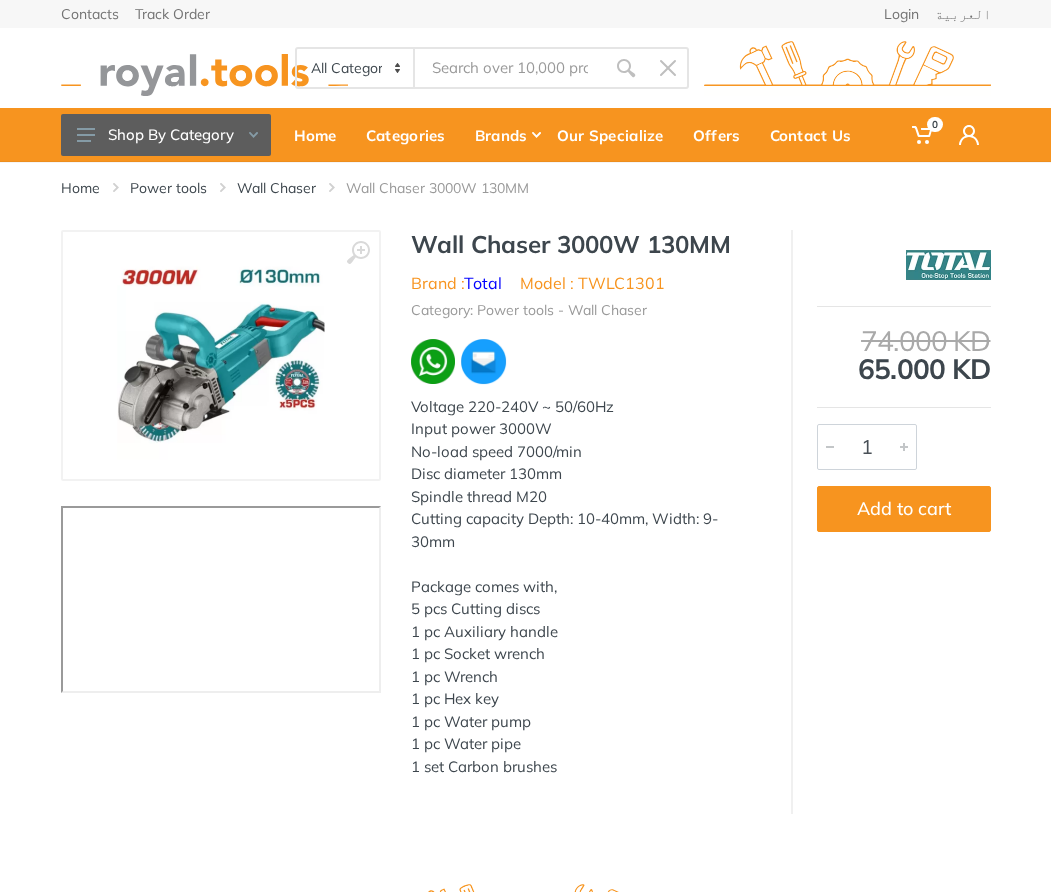 click on "Model : TWLC1301" at bounding box center [592, 283] 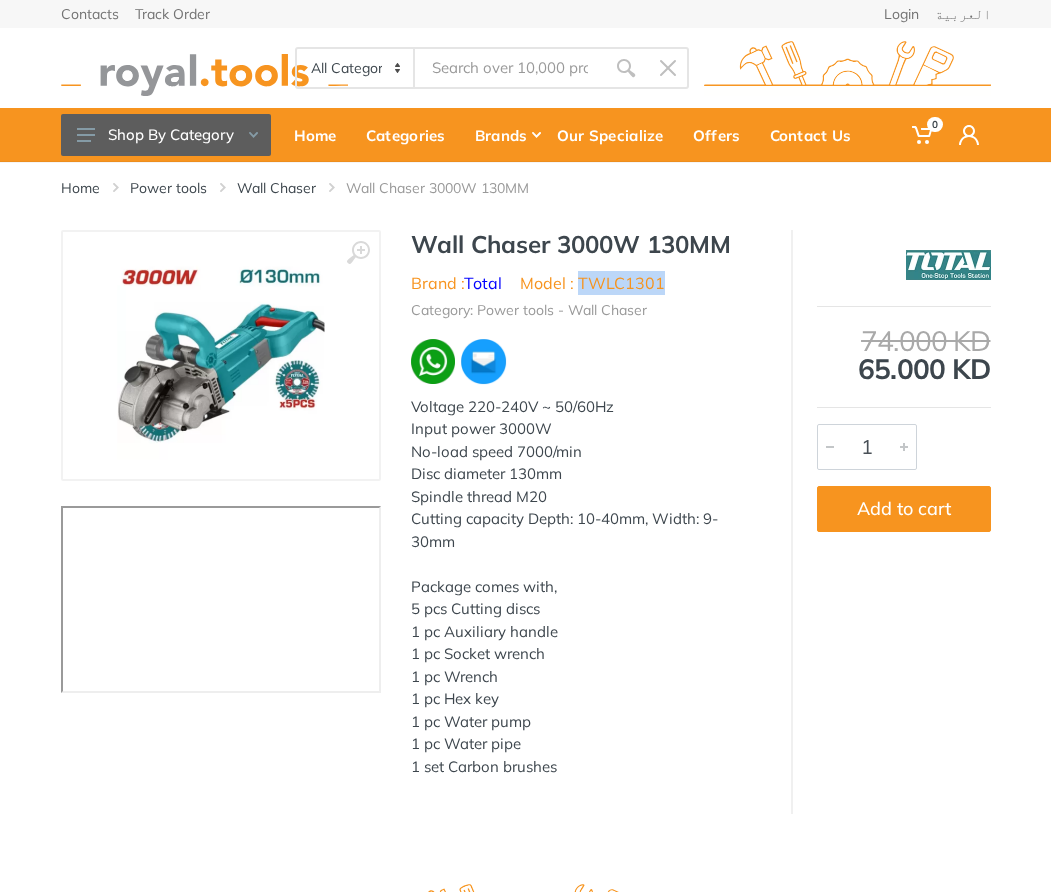 click on "Model : TWLC1301" at bounding box center (592, 283) 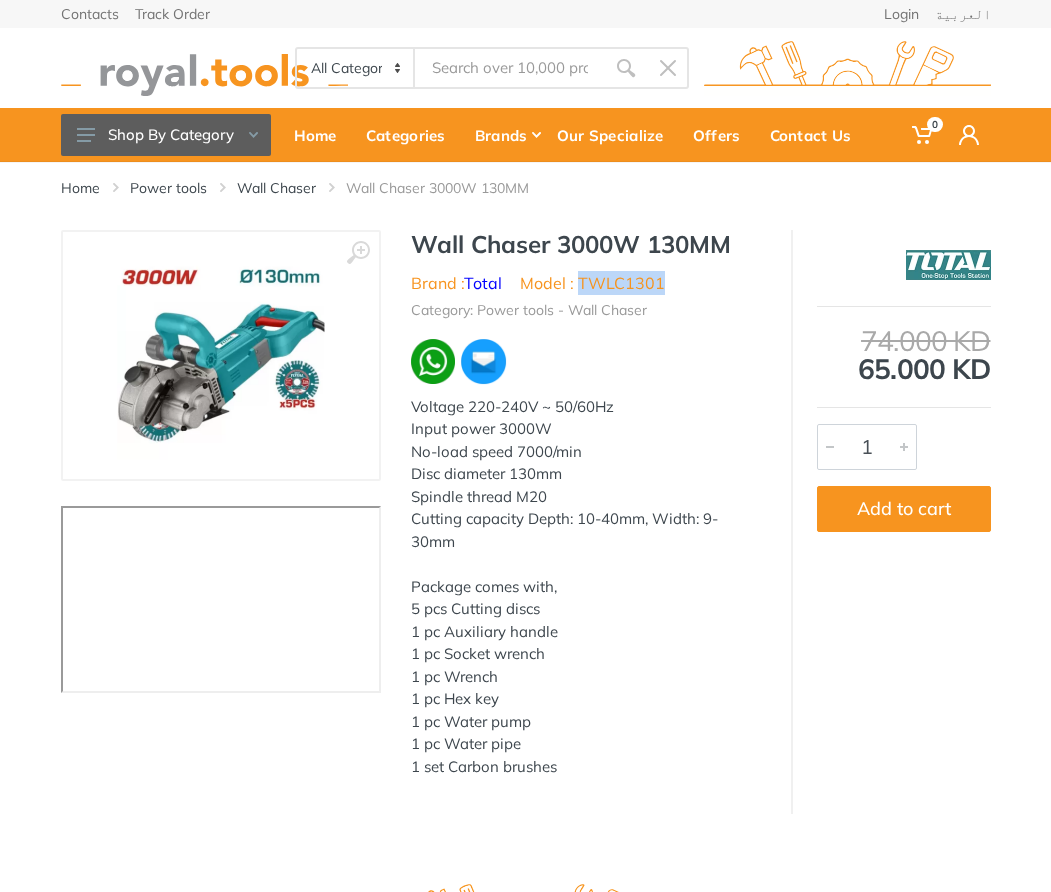 copy on "TWLC1301" 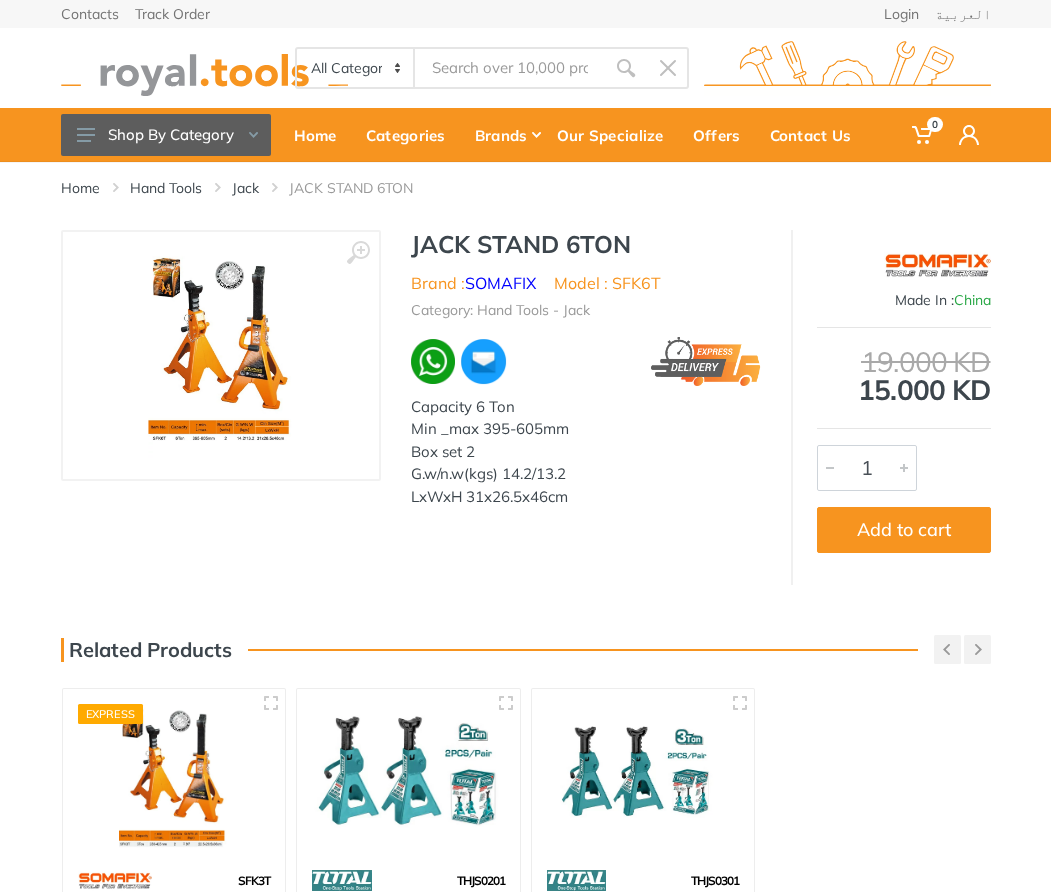 scroll, scrollTop: 0, scrollLeft: 0, axis: both 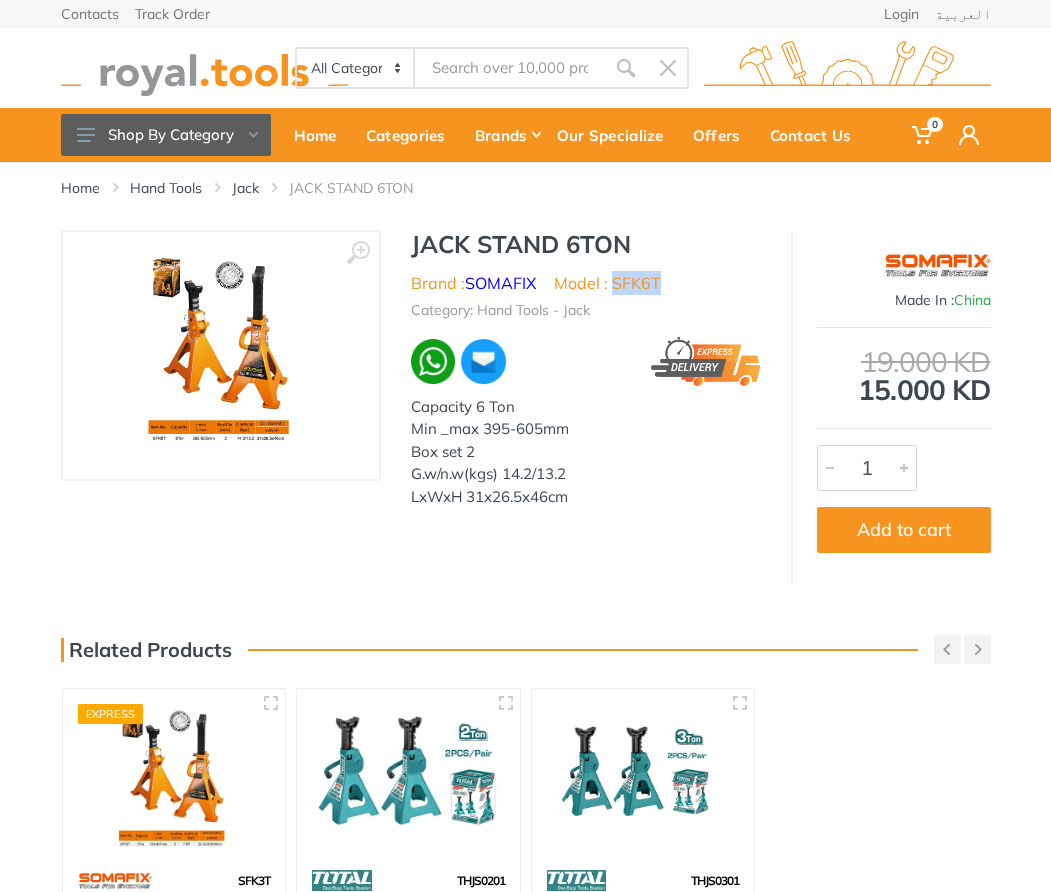 click on "Model : SFK6T" at bounding box center (607, 283) 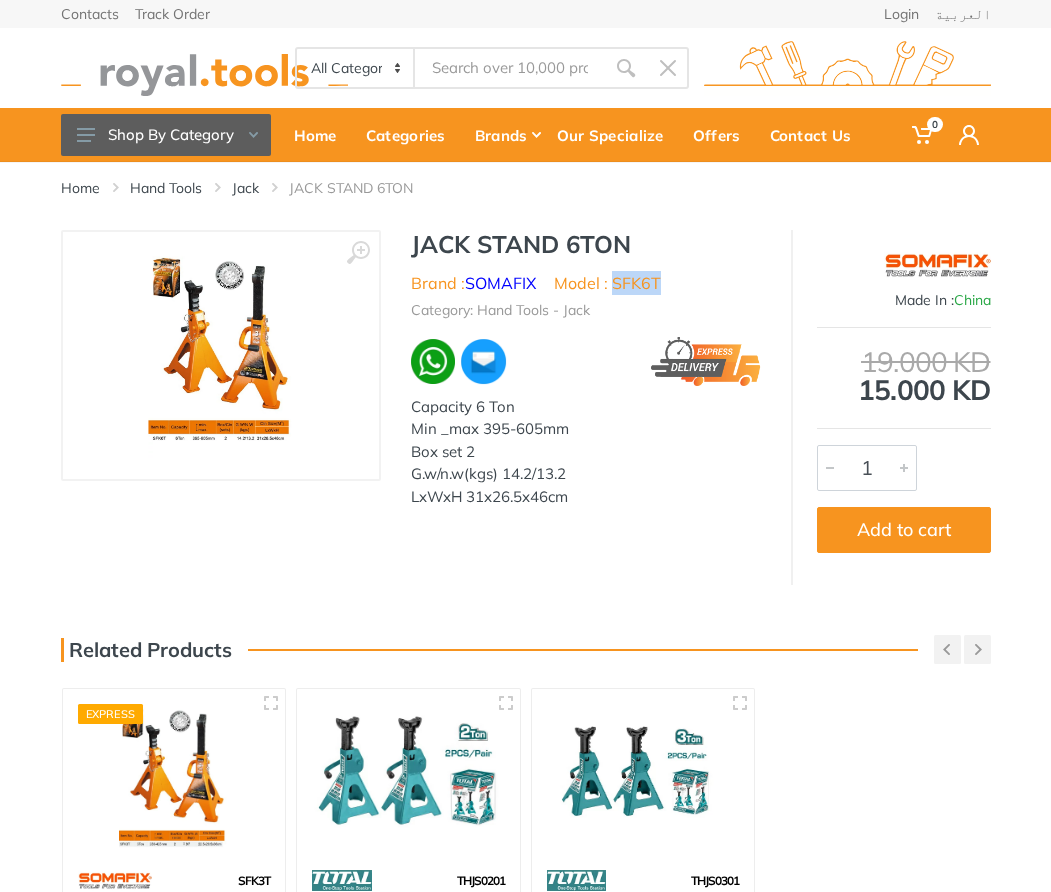 copy on "SFK6T" 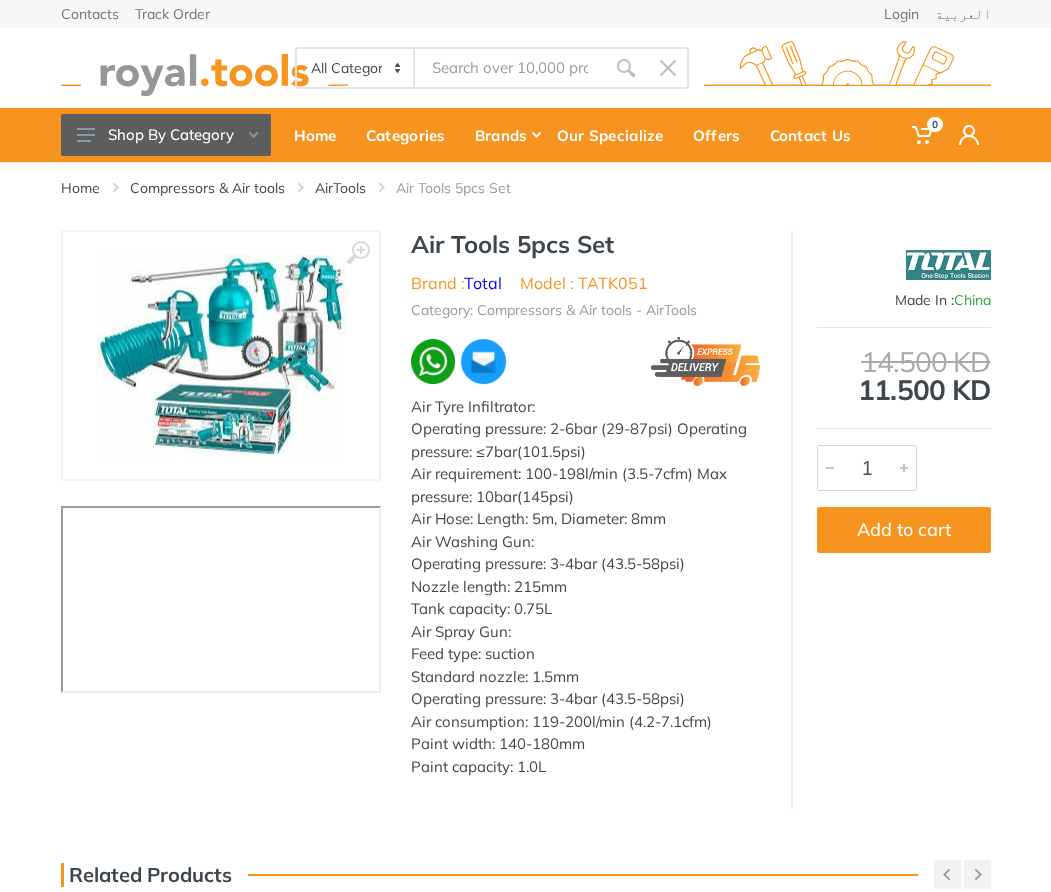 scroll, scrollTop: 0, scrollLeft: 0, axis: both 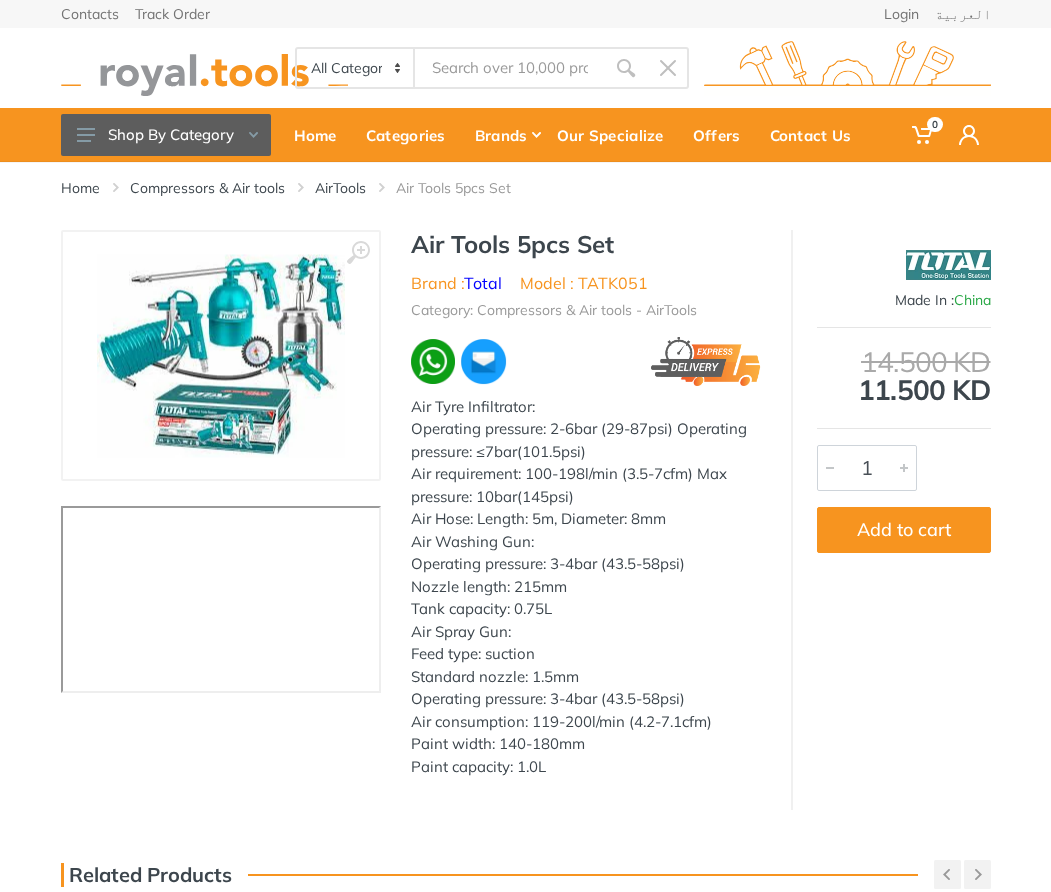 click on "Model : TATK051" at bounding box center (584, 283) 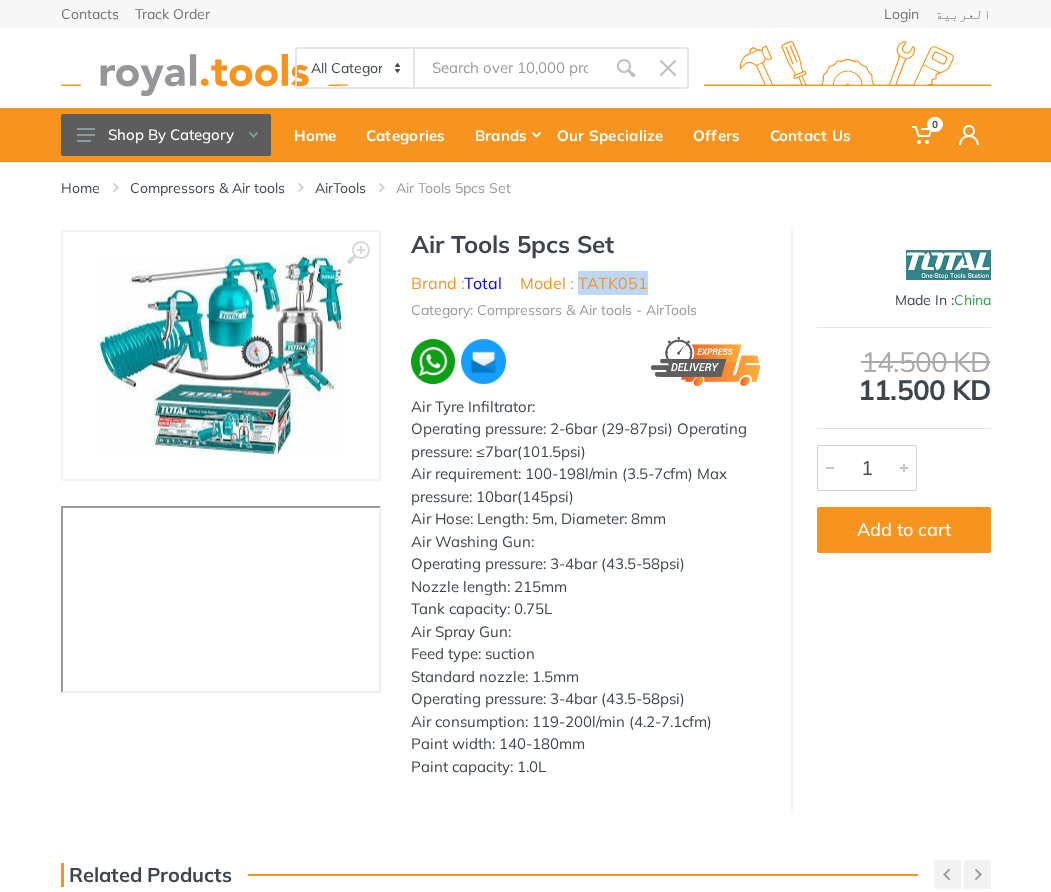 click on "Model : TATK051" at bounding box center (584, 283) 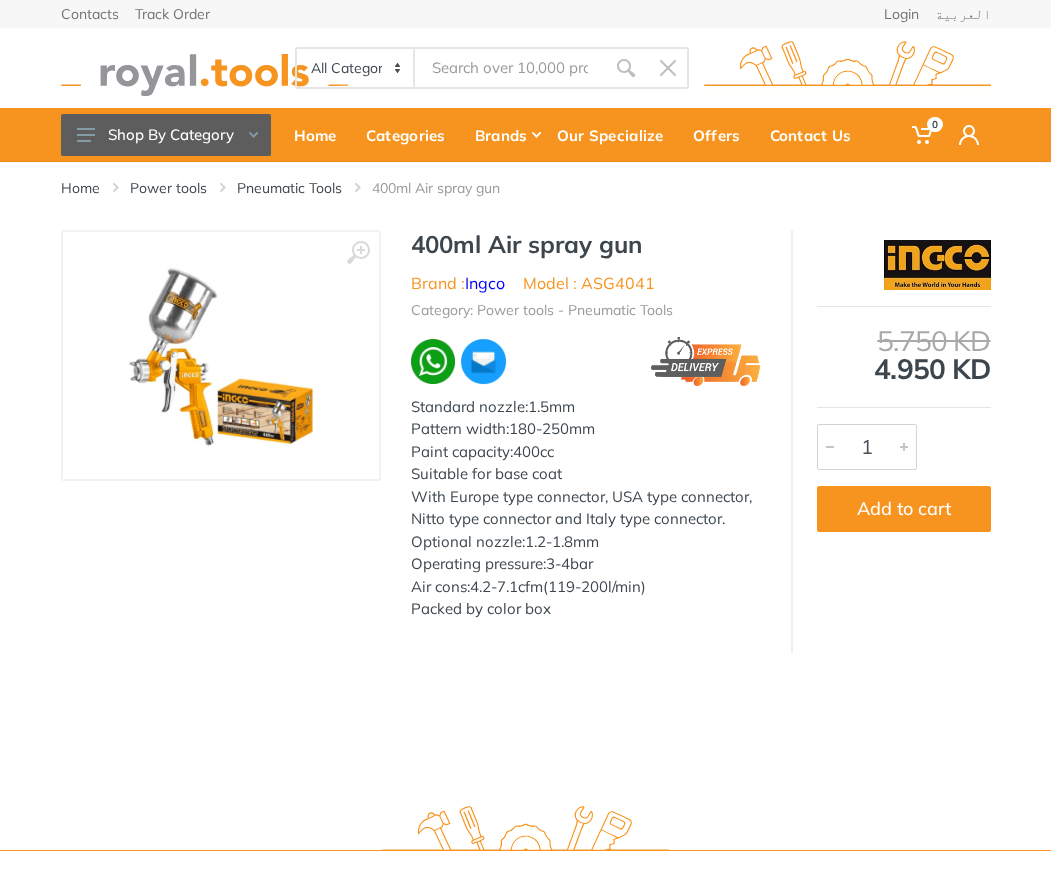 scroll, scrollTop: 0, scrollLeft: 0, axis: both 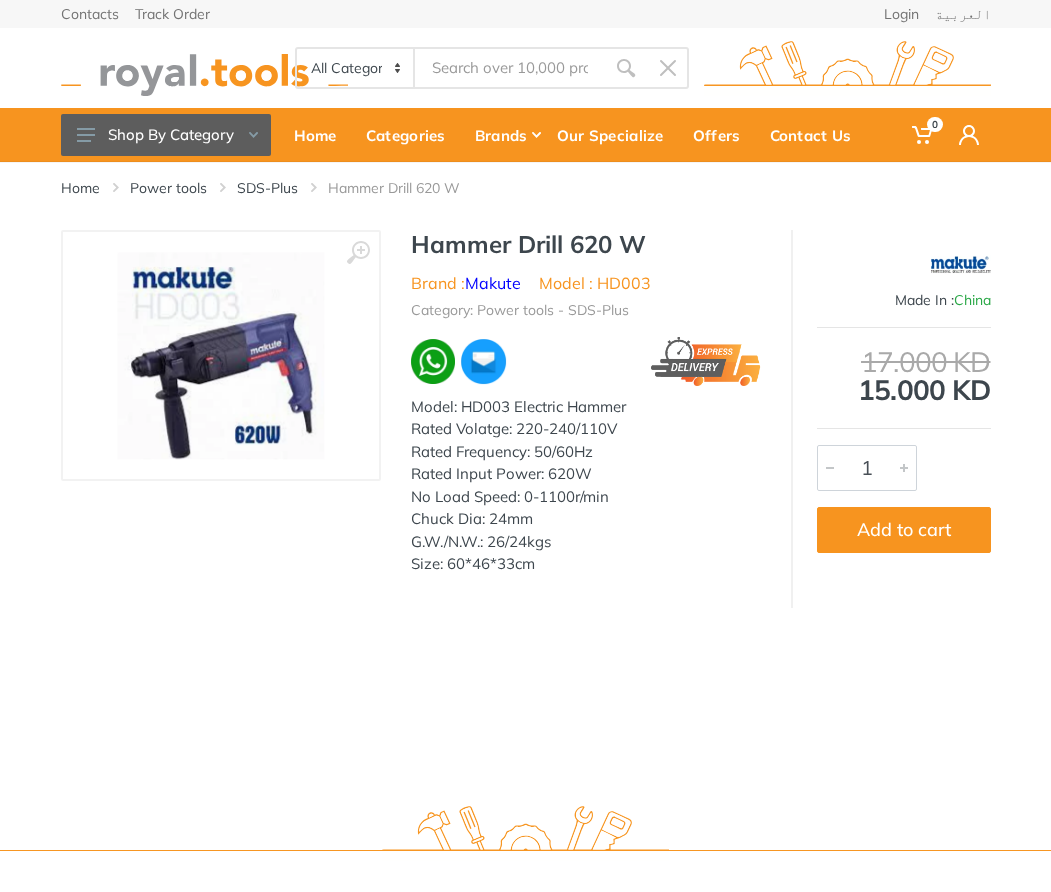 click on "Model : HD003" at bounding box center [595, 283] 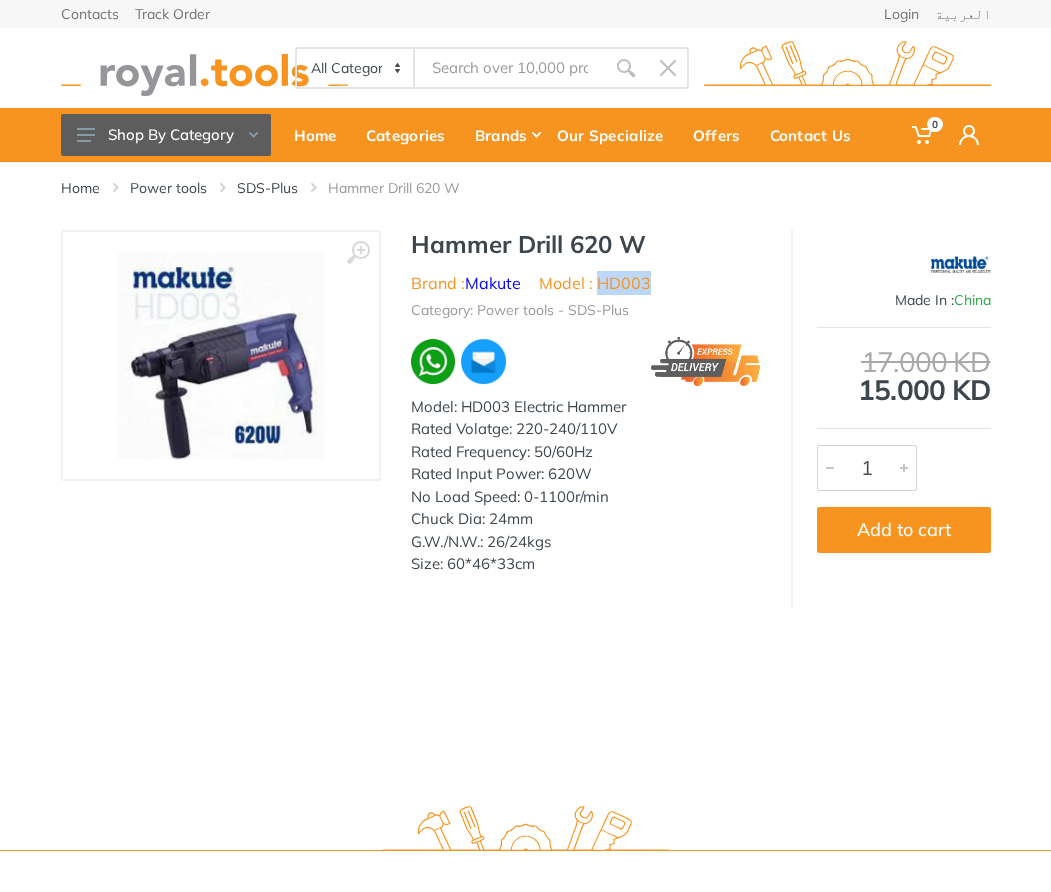 click on "Model : HD003" at bounding box center (595, 283) 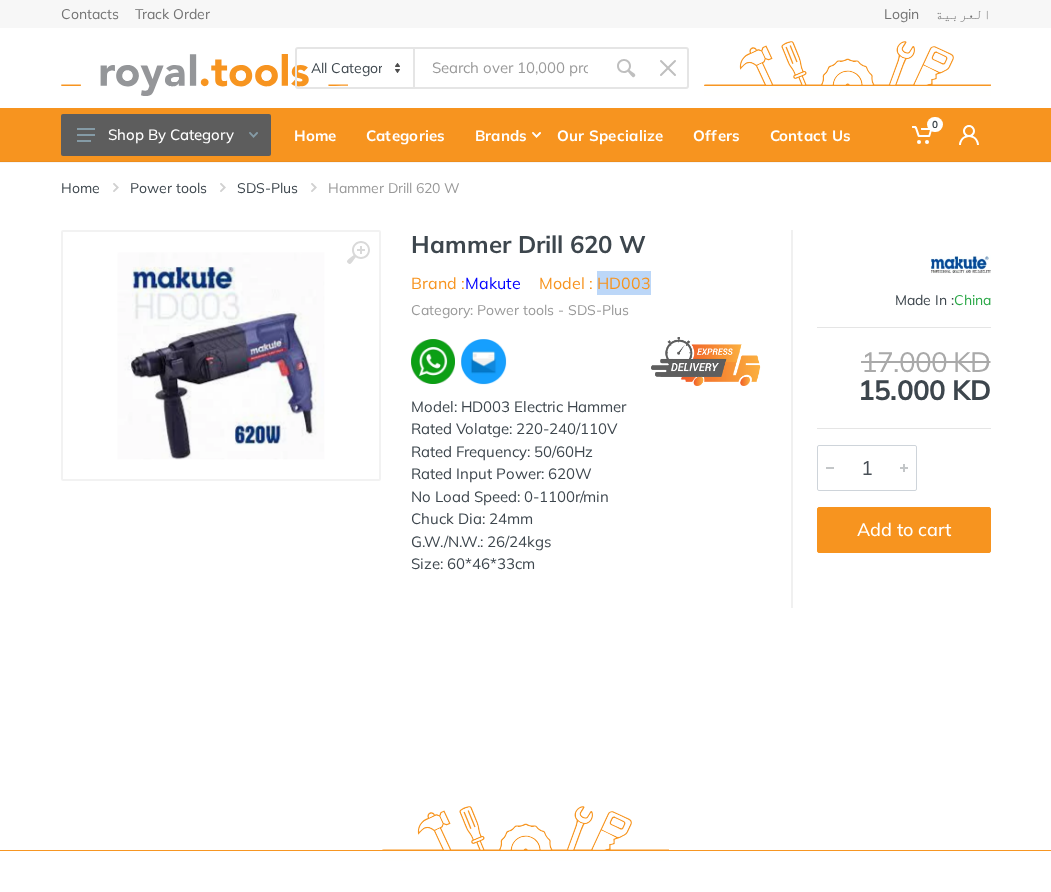 copy on "HD003" 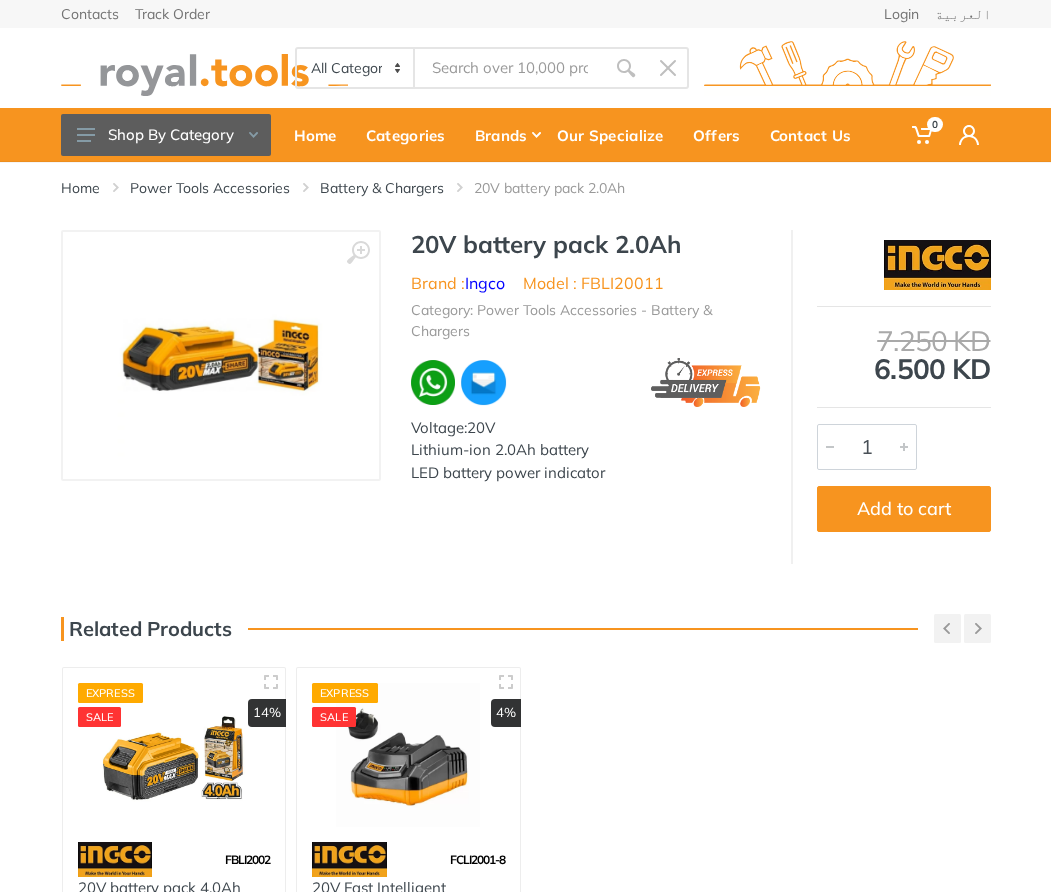 scroll, scrollTop: 0, scrollLeft: 0, axis: both 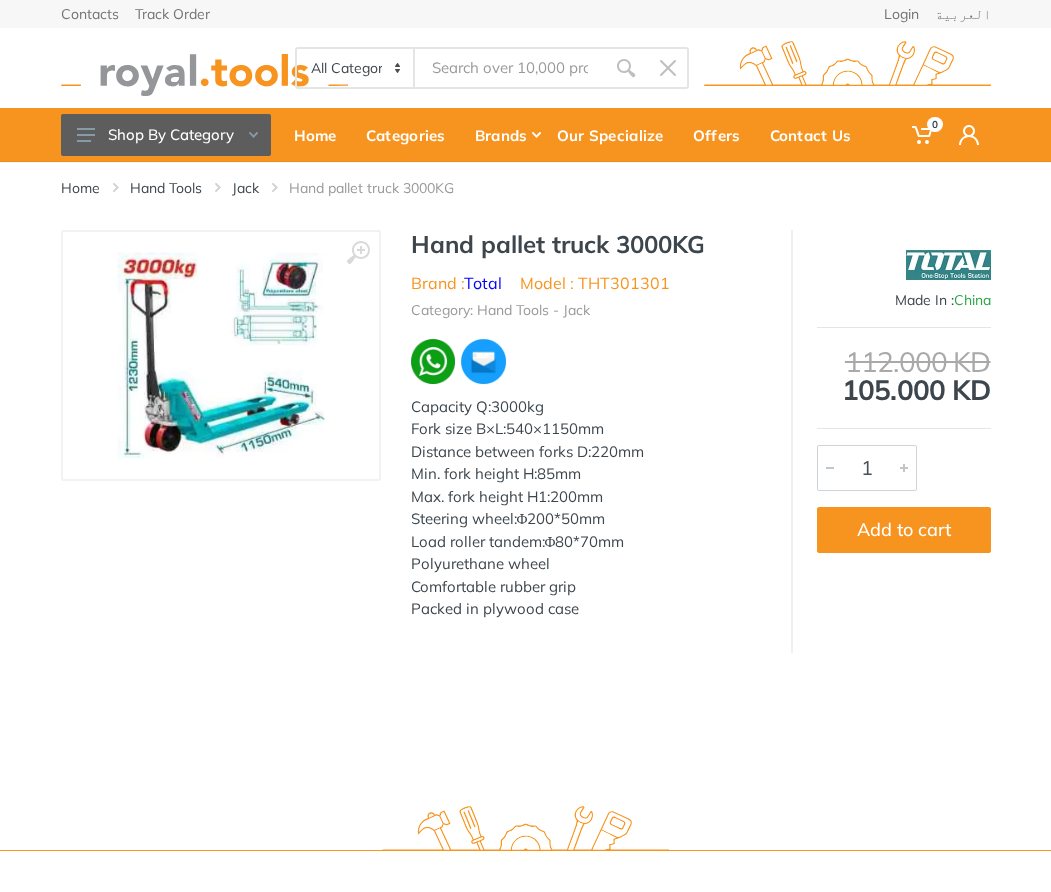 click on "Model : THT301301" at bounding box center (595, 283) 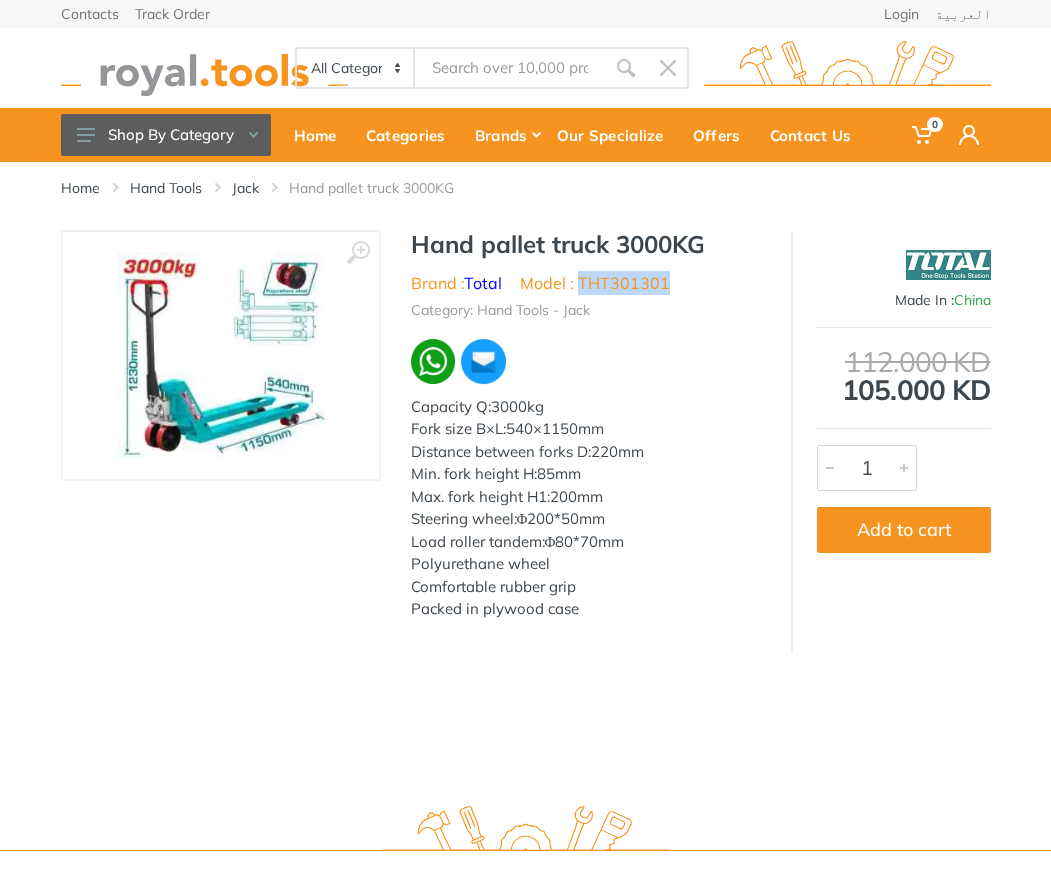 click on "Model : THT301301" at bounding box center (595, 283) 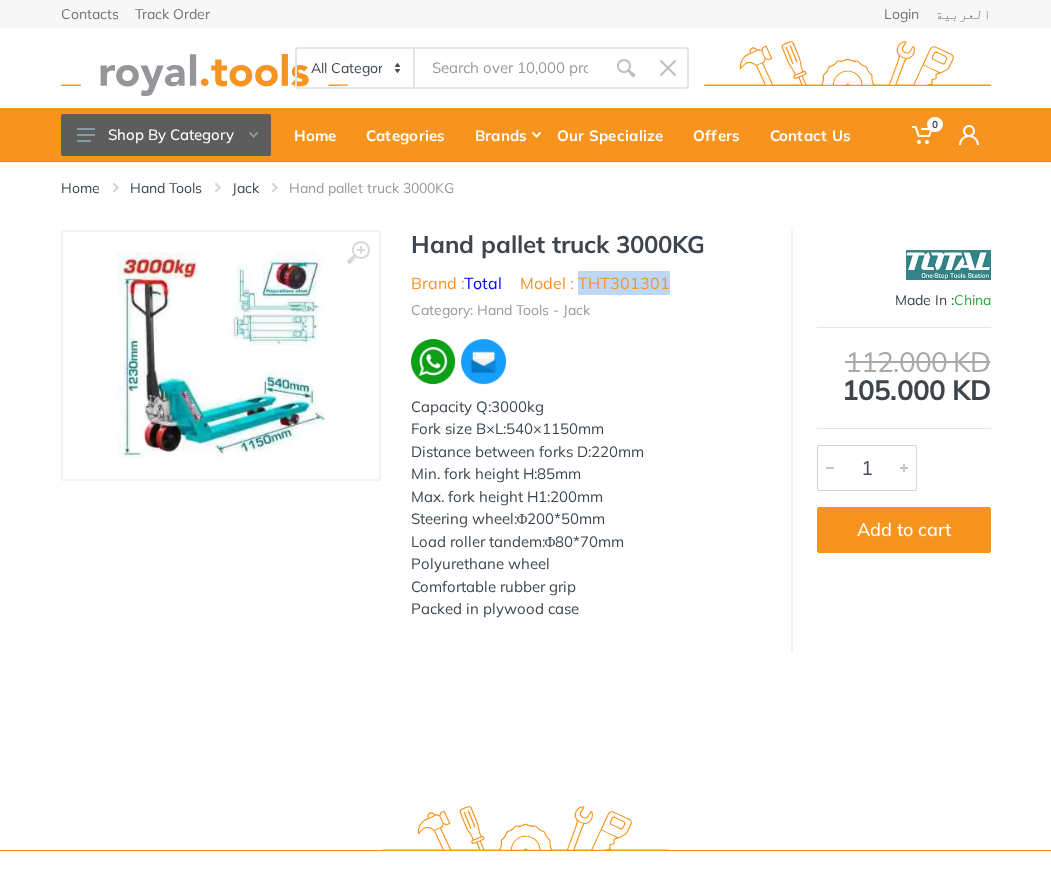 copy on "THT301301" 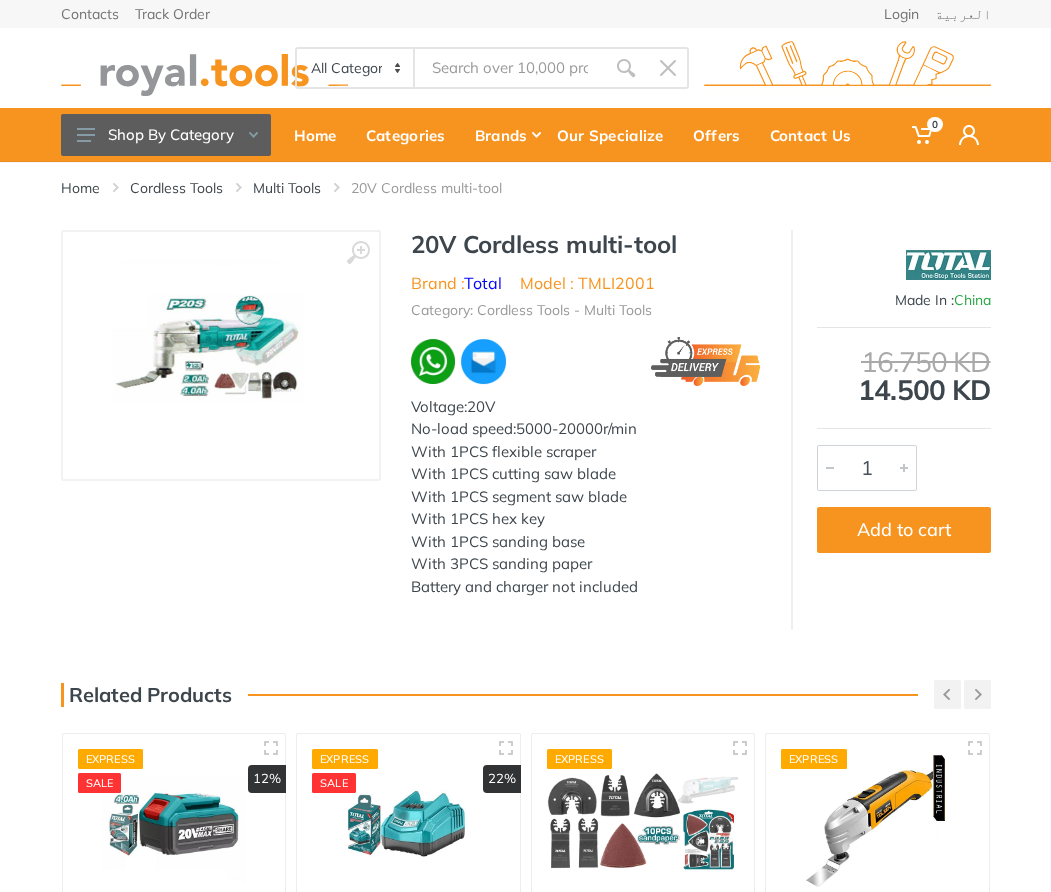 scroll, scrollTop: 0, scrollLeft: 0, axis: both 